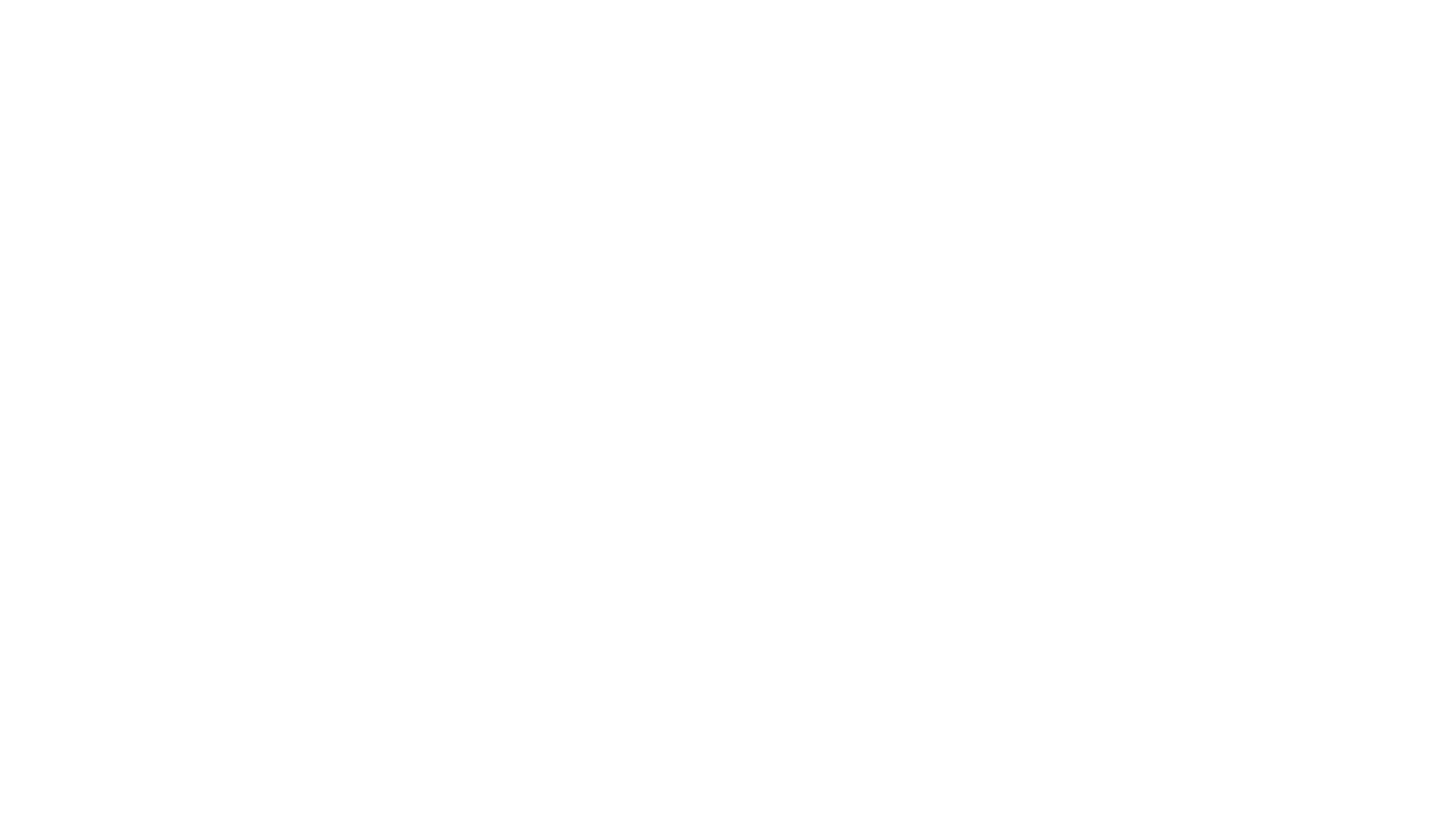 scroll, scrollTop: 0, scrollLeft: 0, axis: both 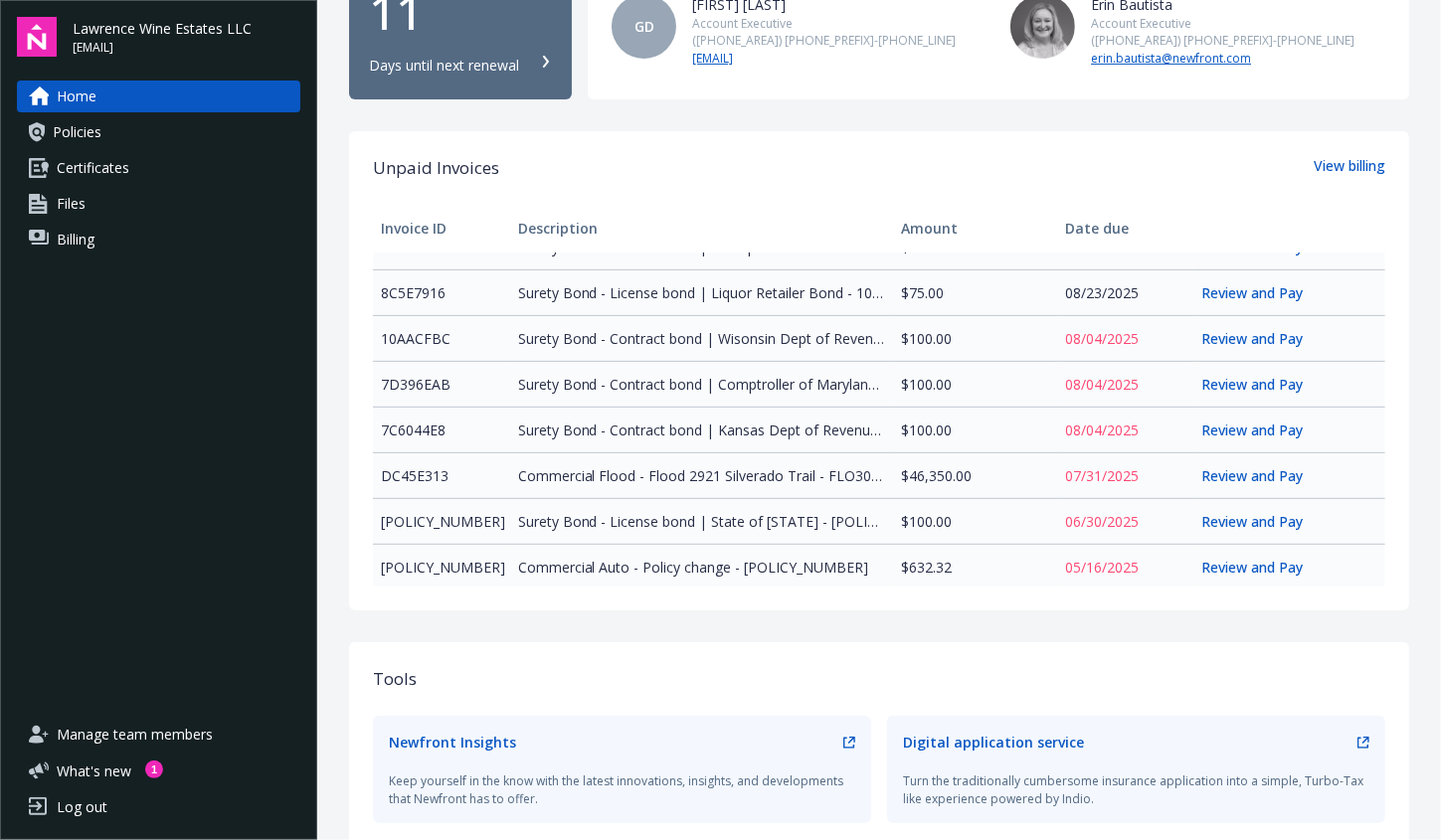 click on "Policies" at bounding box center [158, 132] 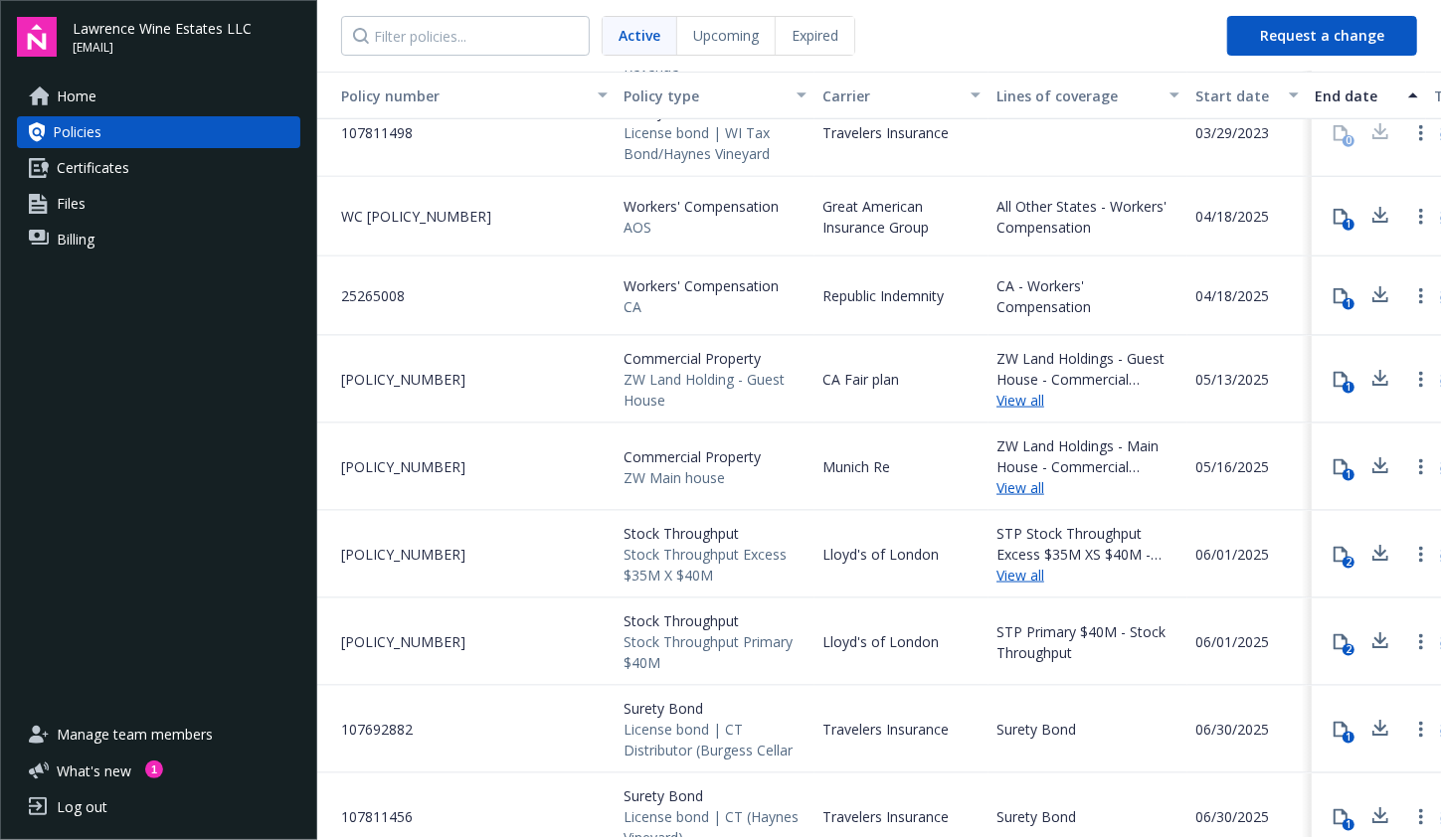scroll, scrollTop: 1391, scrollLeft: 0, axis: vertical 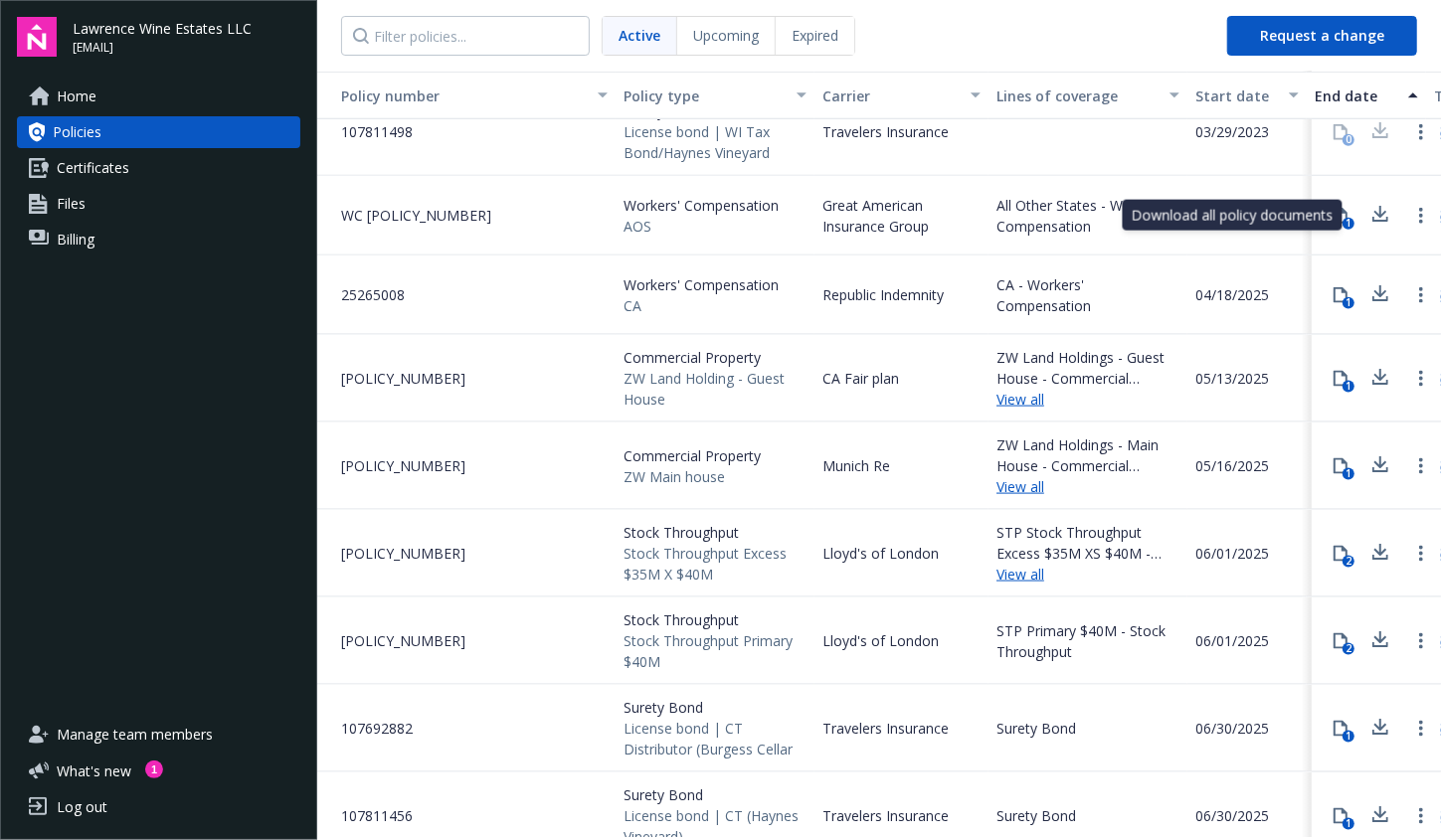 click 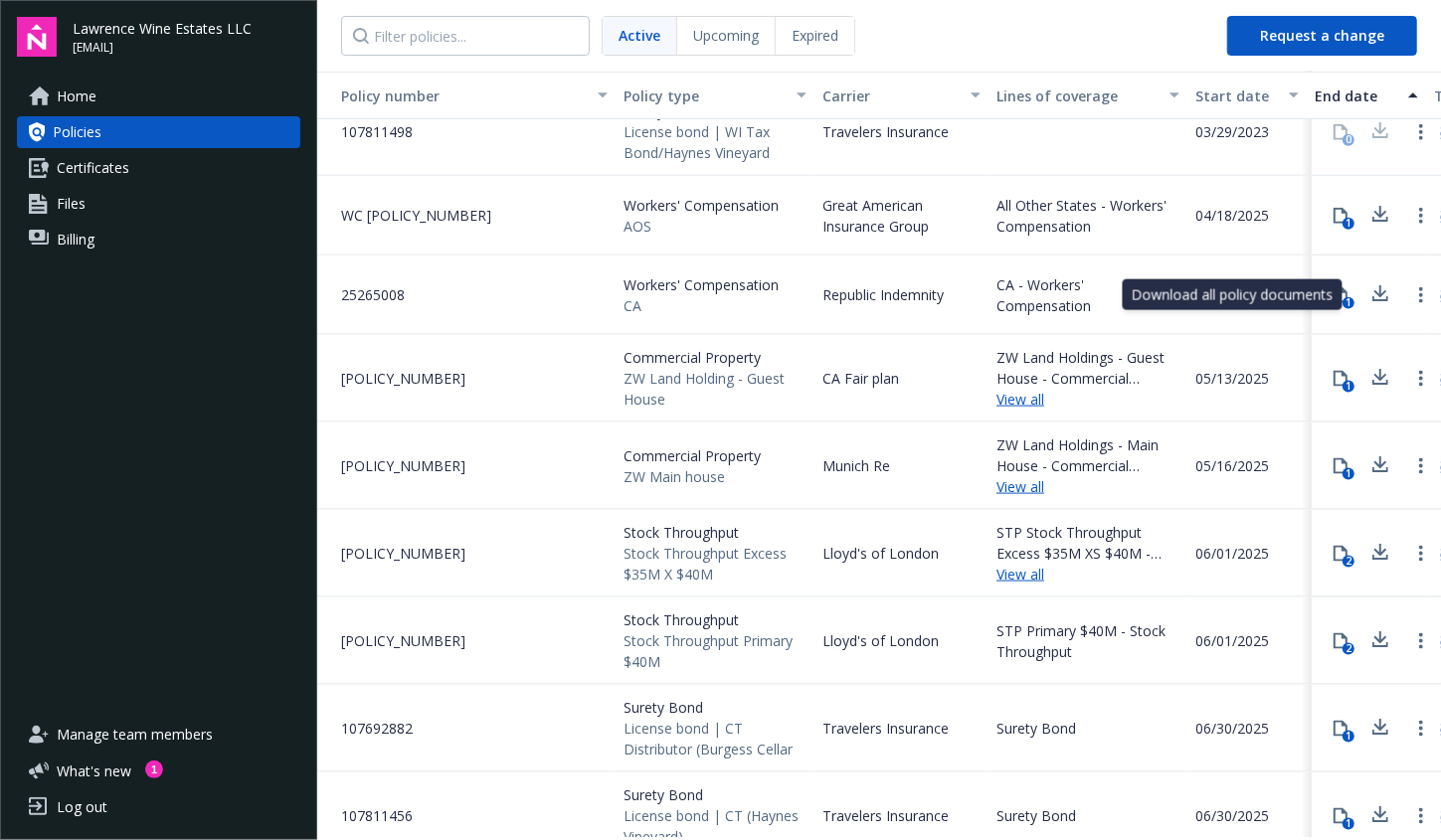 click 